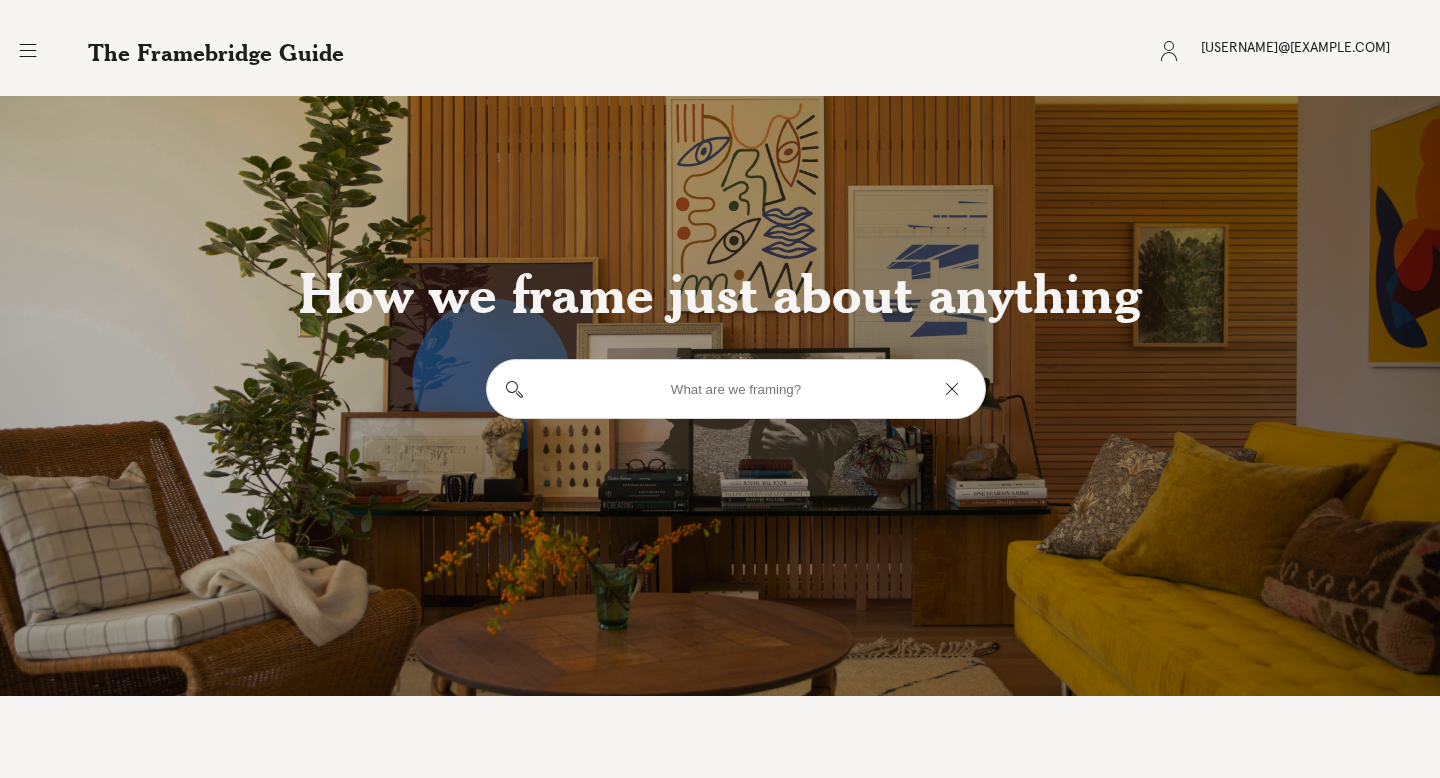 scroll, scrollTop: 0, scrollLeft: 0, axis: both 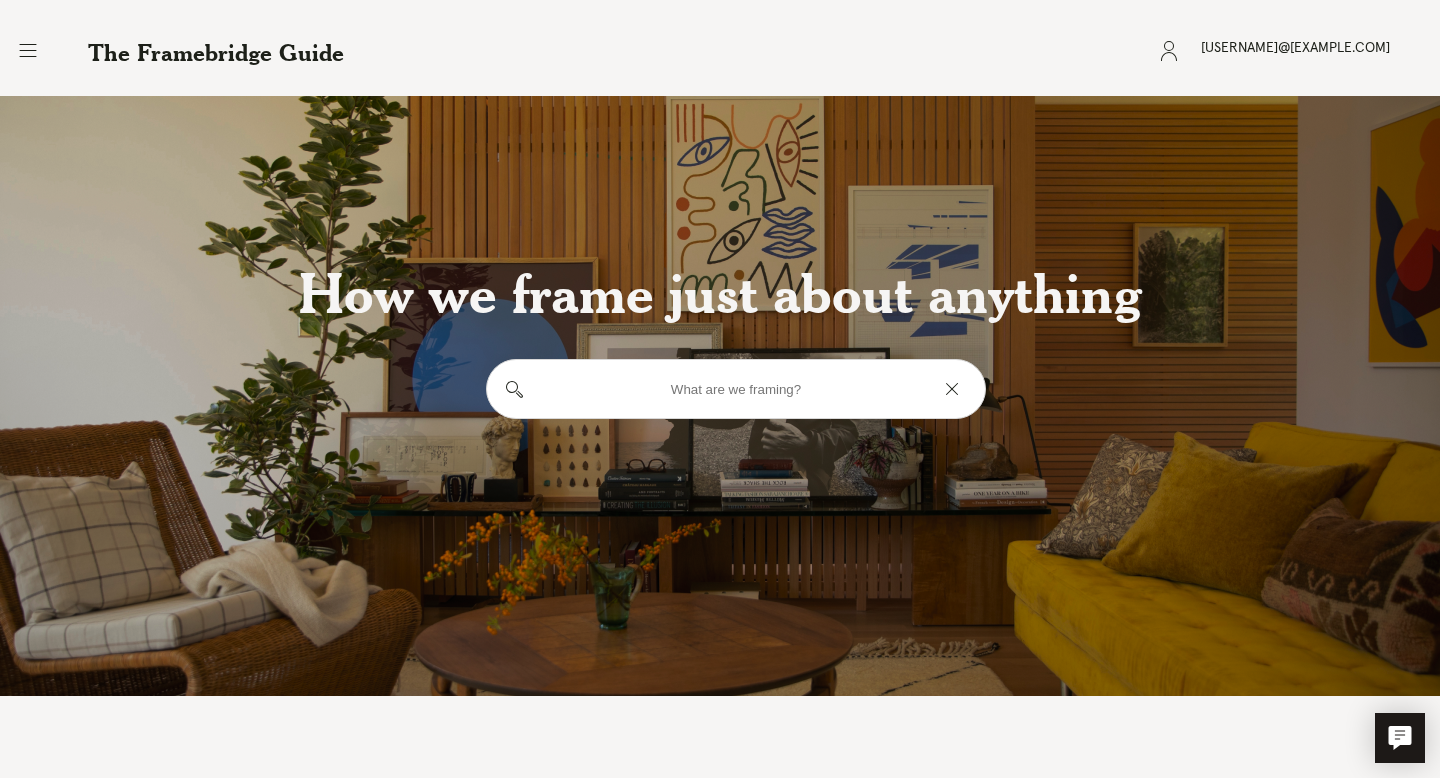 click on "Menu
.a {
fill: #1d2019;
}" at bounding box center [28, 58] 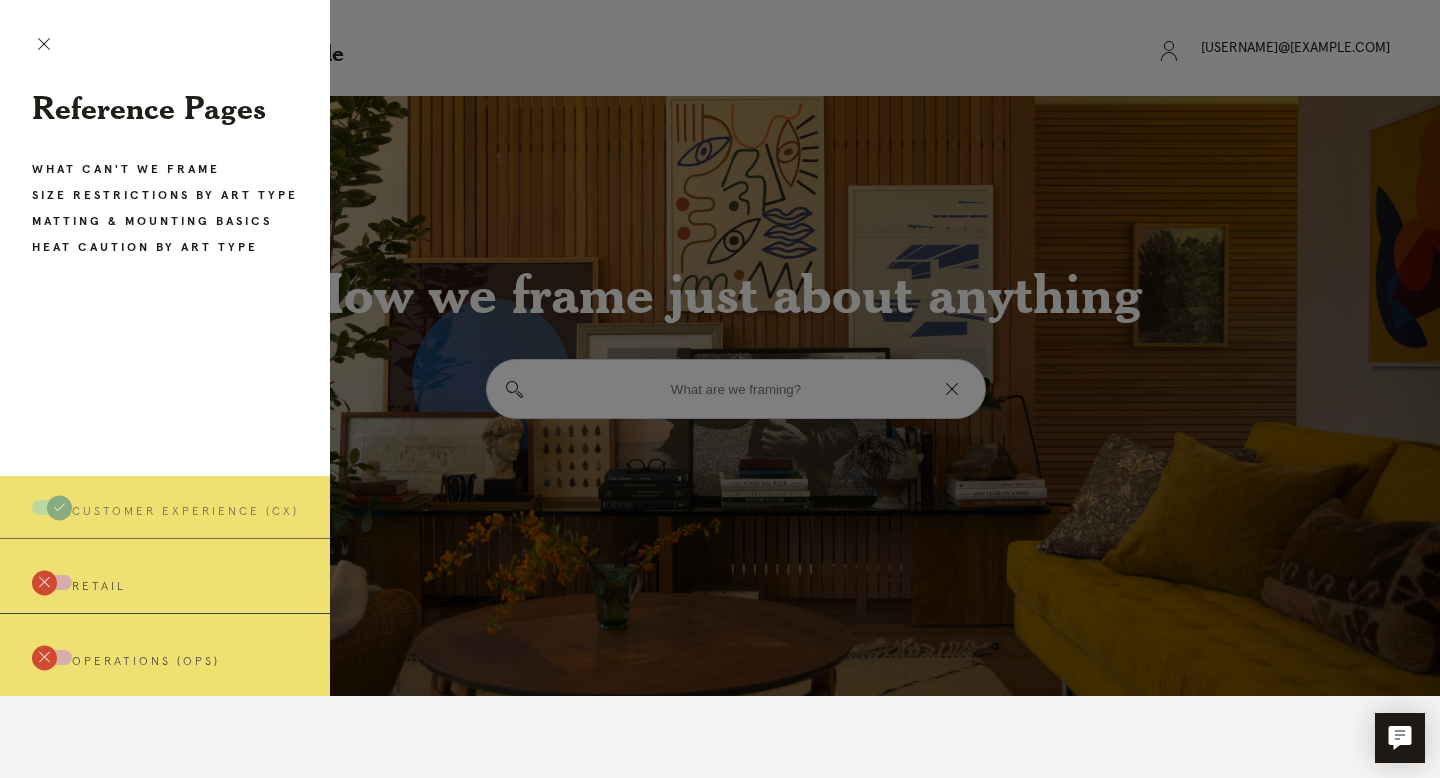 click on "Matting & Mounting Basics" at bounding box center [152, 222] 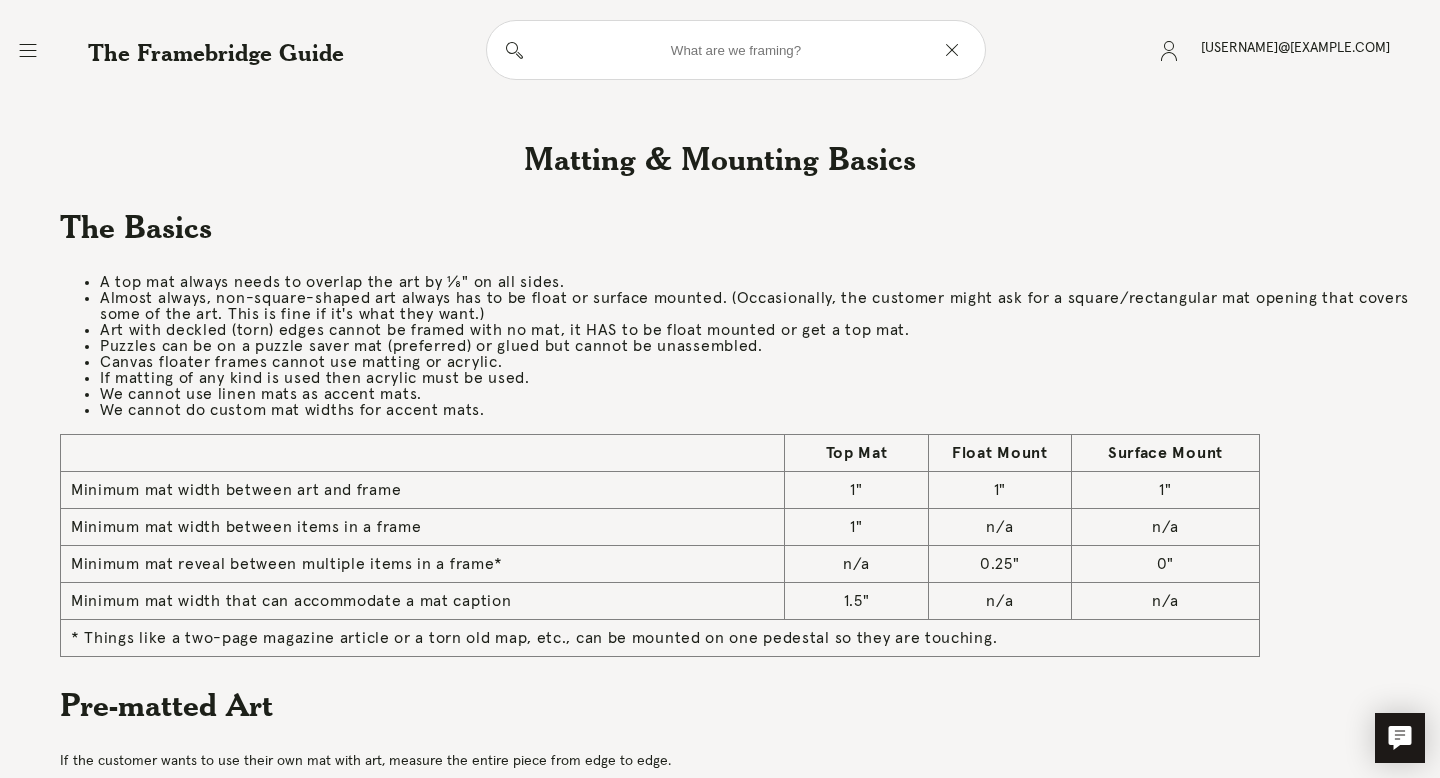 scroll, scrollTop: 41, scrollLeft: 0, axis: vertical 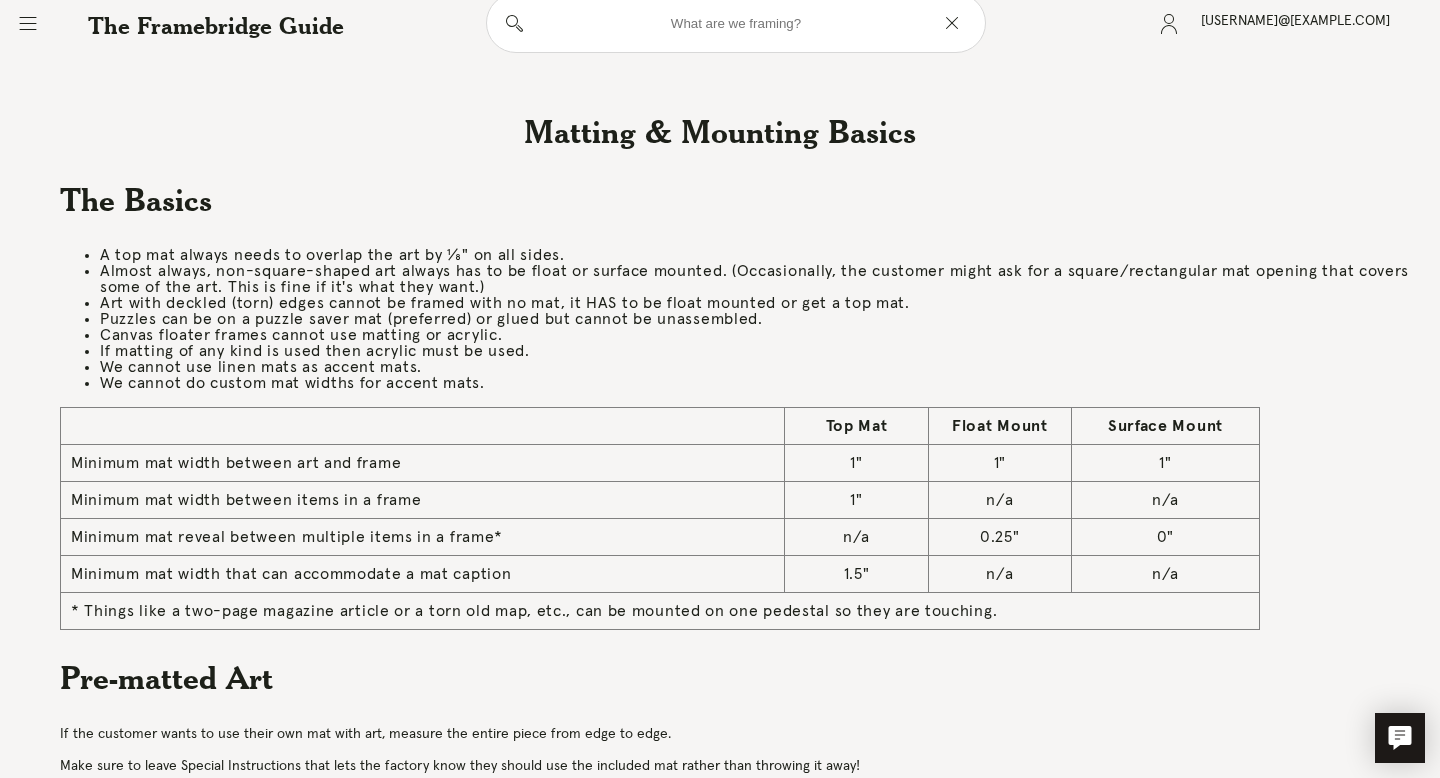 click on "Menu
.a {
fill: #1d2019;
}" at bounding box center [28, 31] 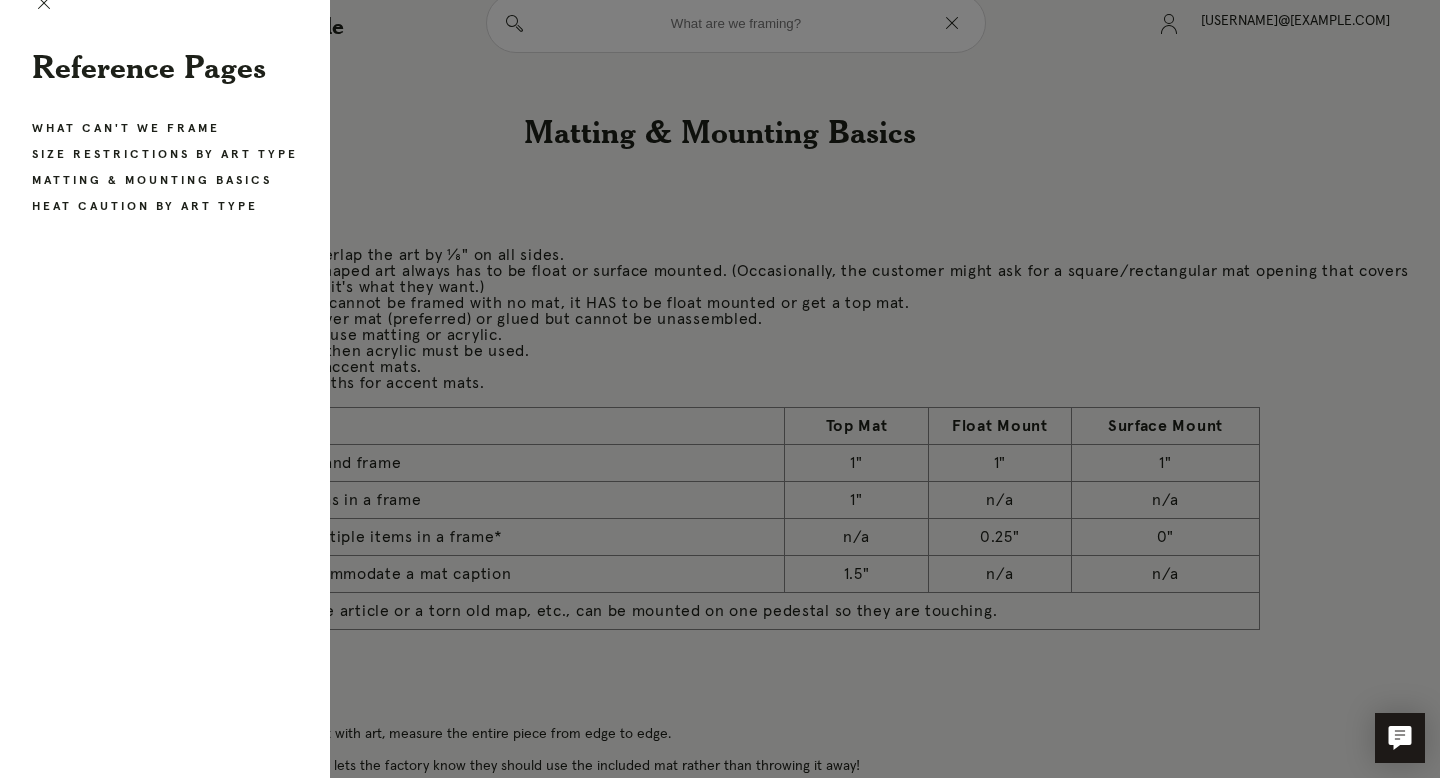 click on "Size Restrictions by Art Type" at bounding box center (165, 155) 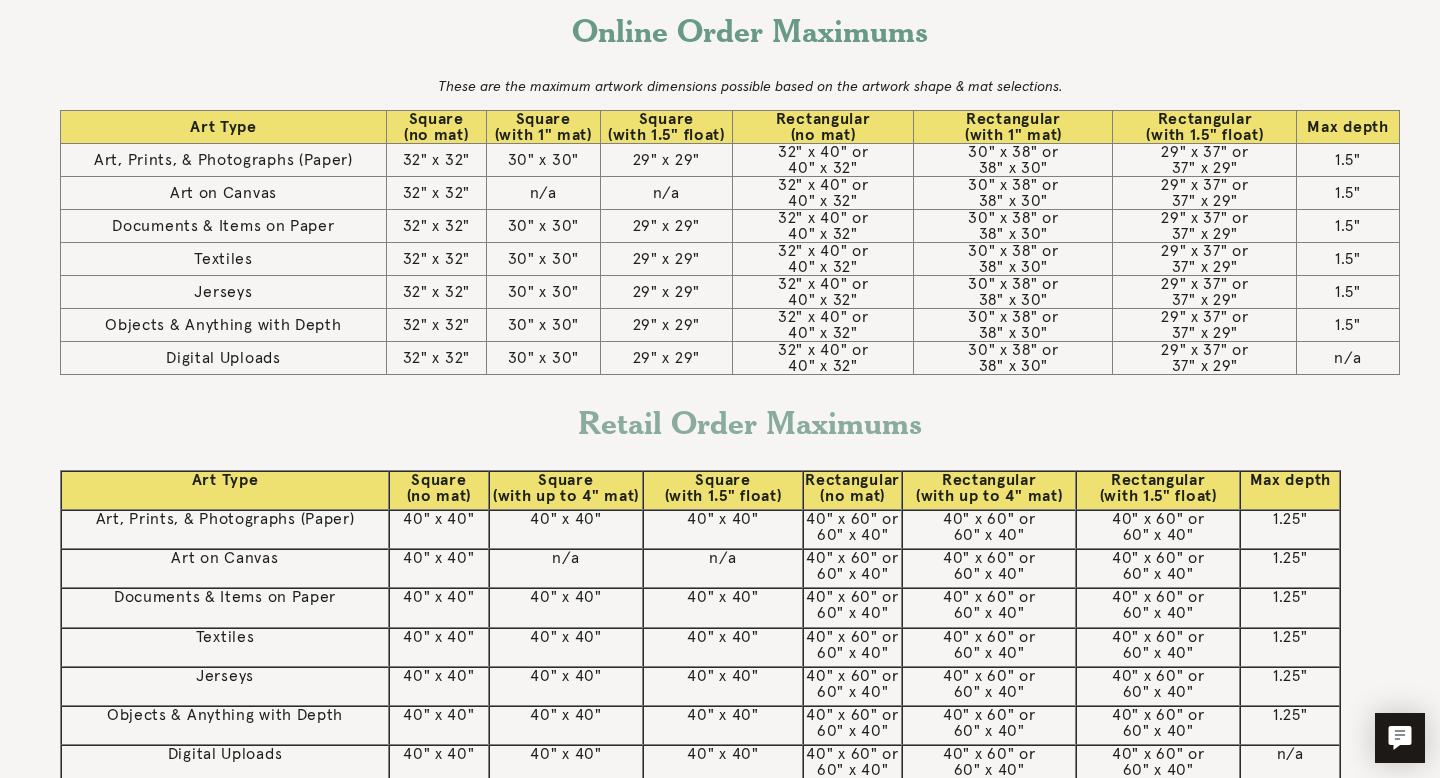 scroll, scrollTop: 757, scrollLeft: 0, axis: vertical 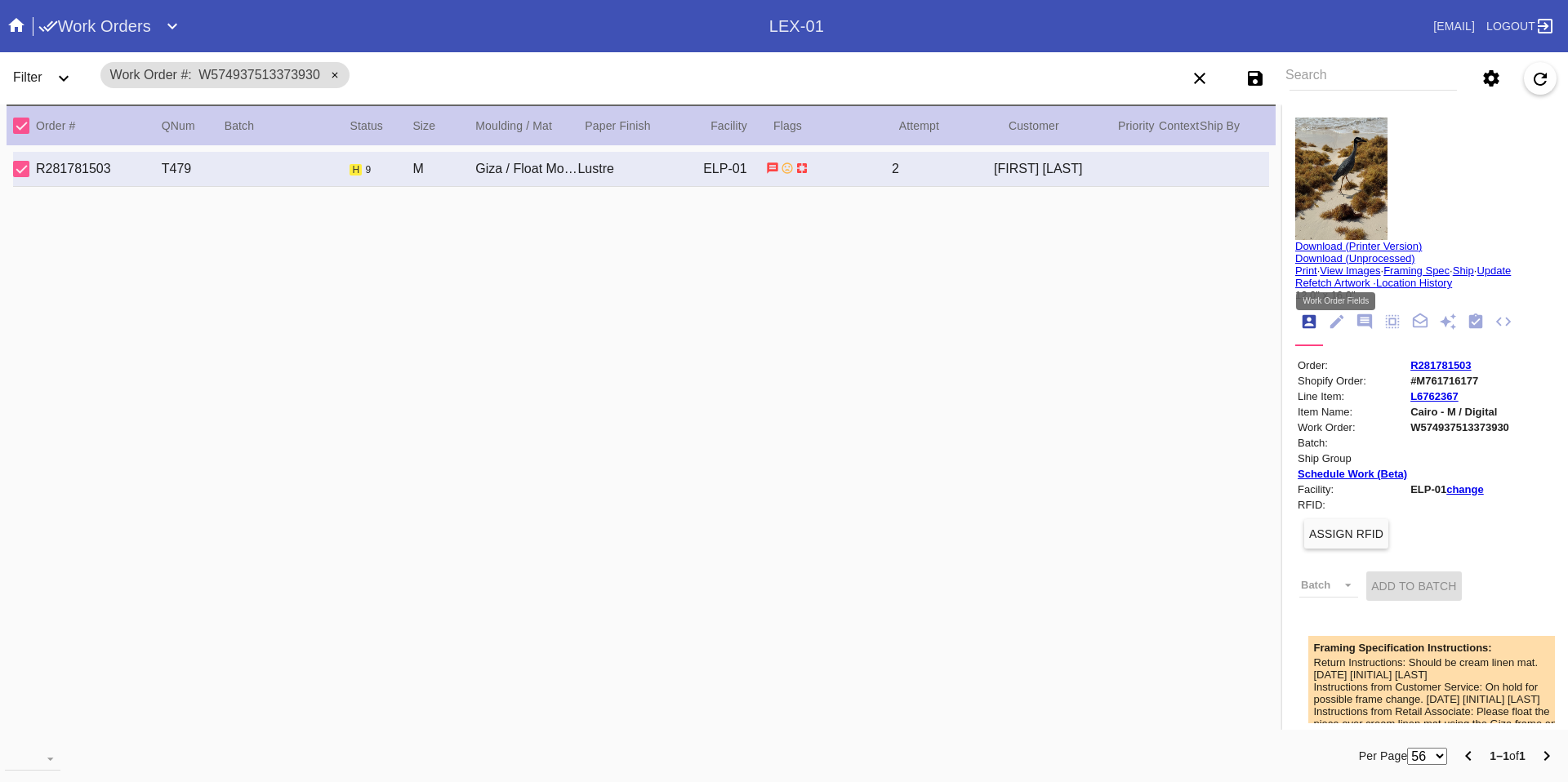 click at bounding box center [1341, 317] 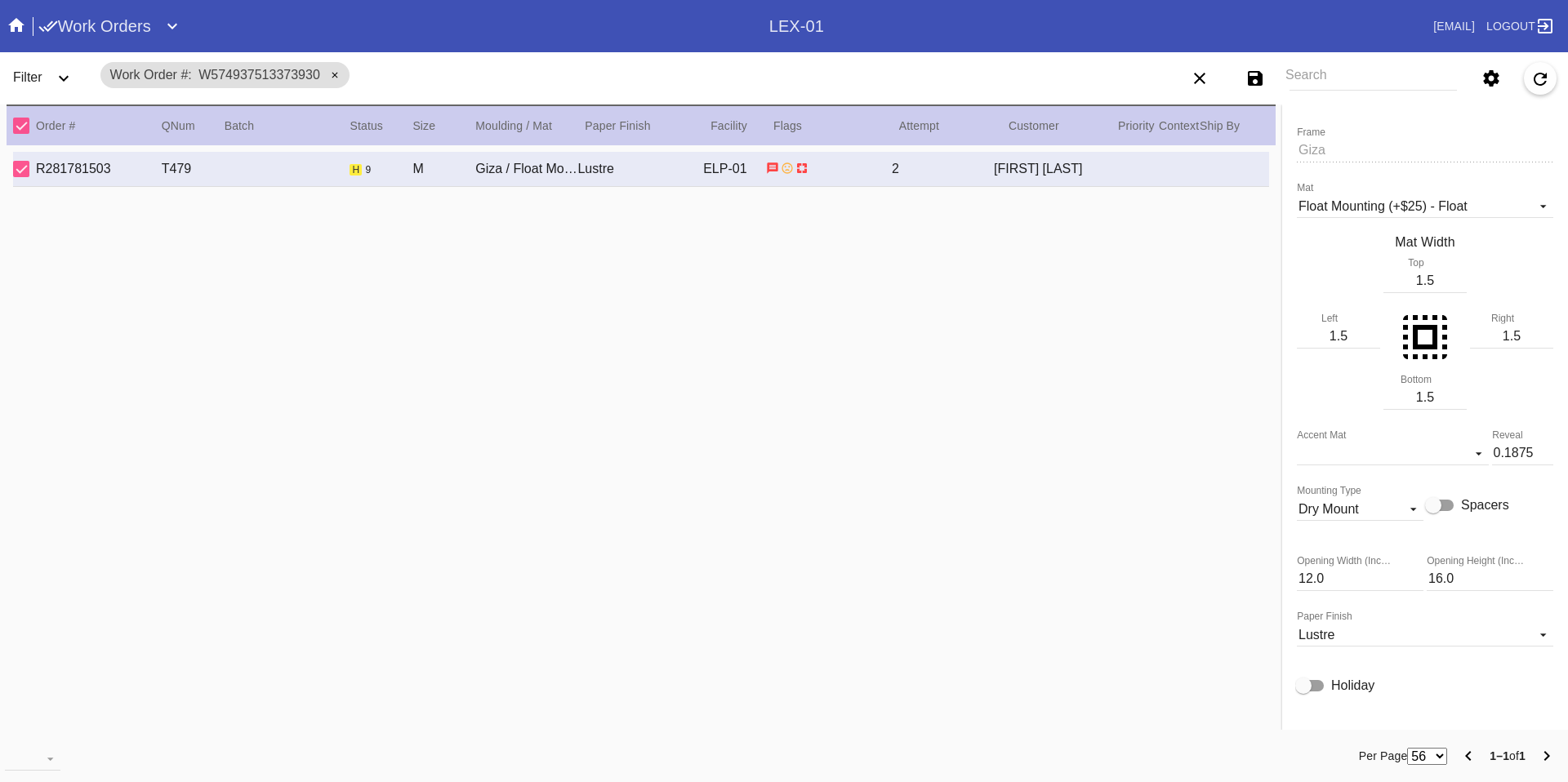 scroll, scrollTop: 387, scrollLeft: 0, axis: vertical 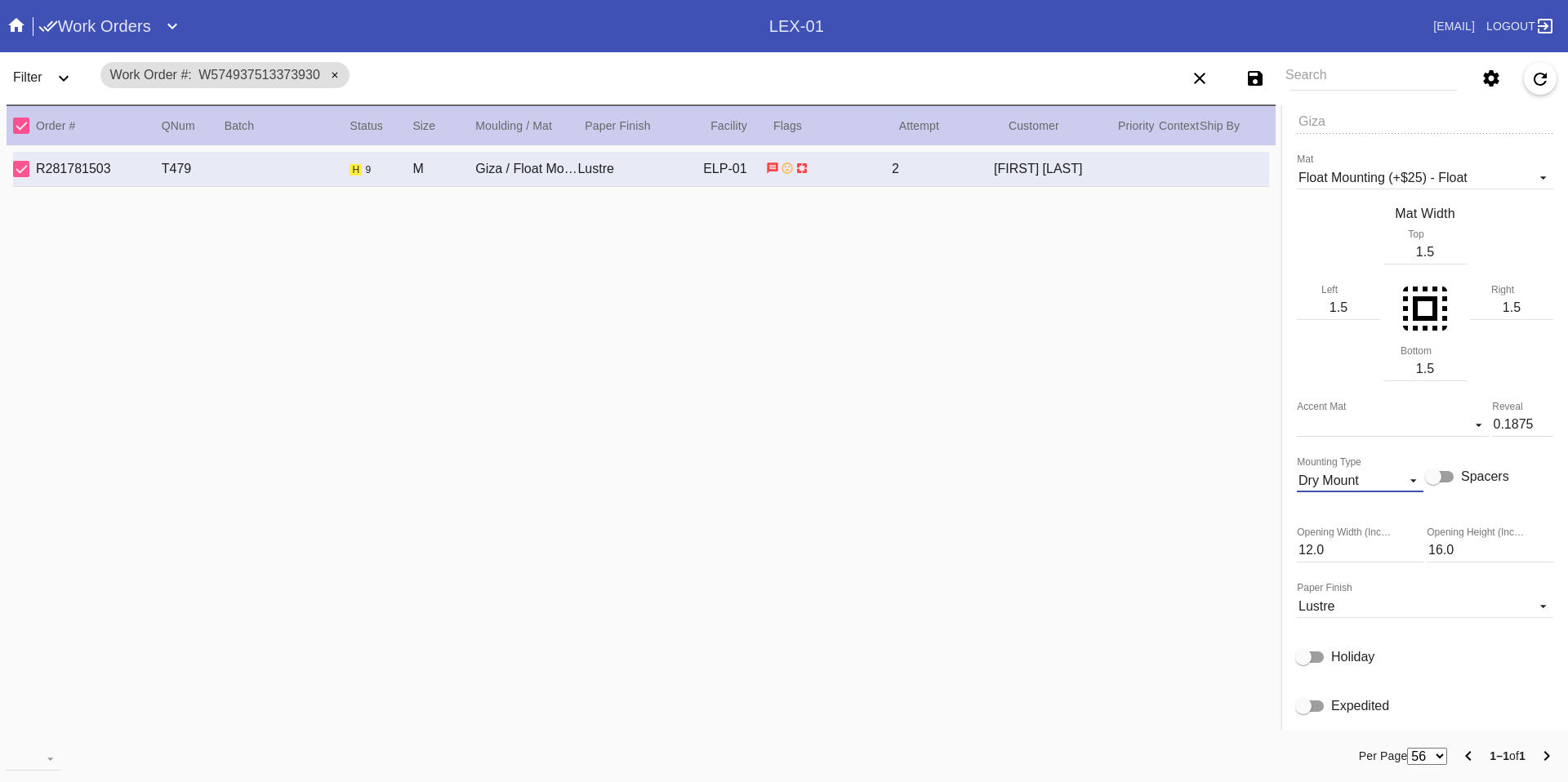 click on "Dry Mount" at bounding box center (1347, 481) 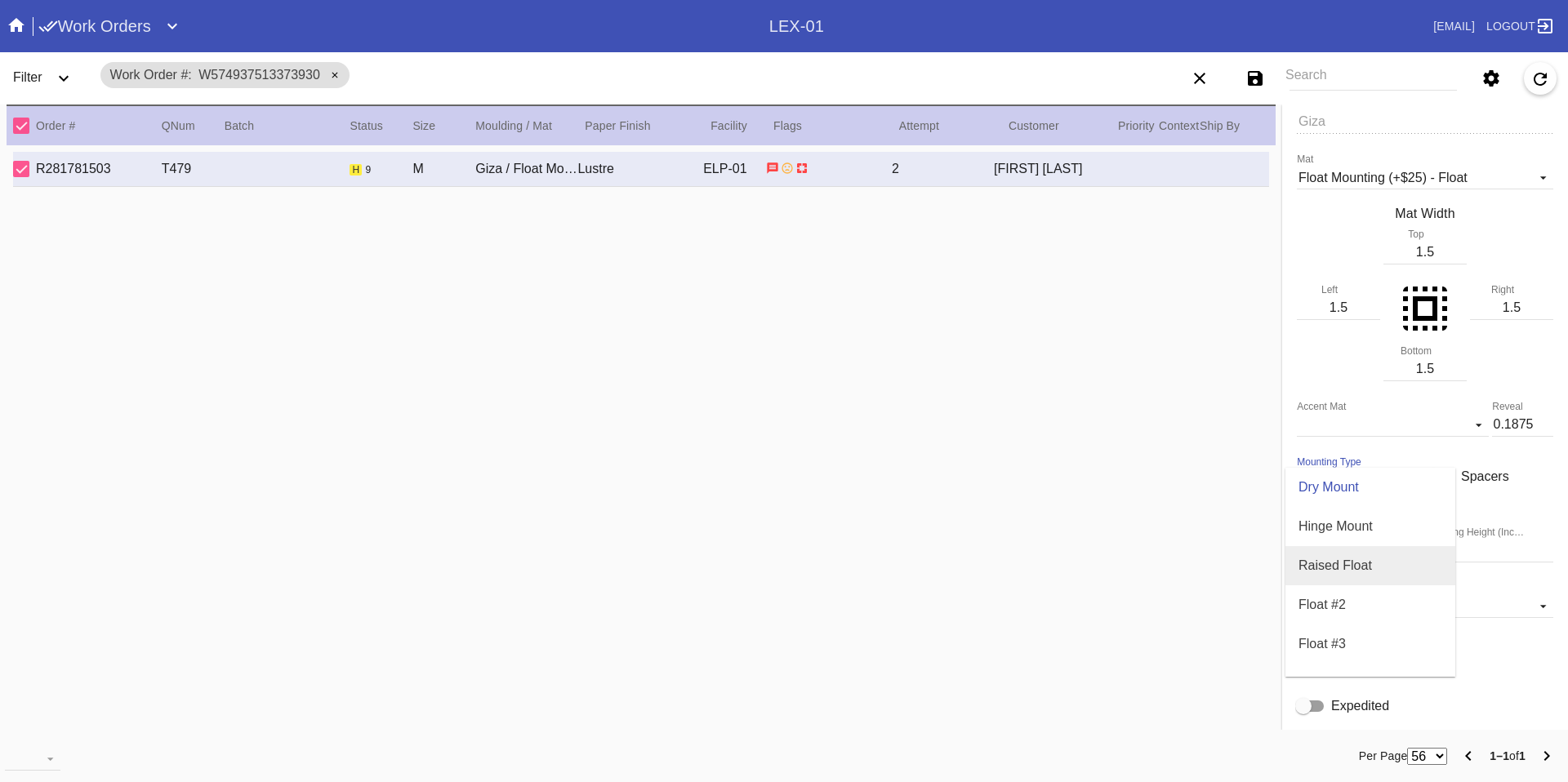 click on "Raised Float" at bounding box center [1335, 566] 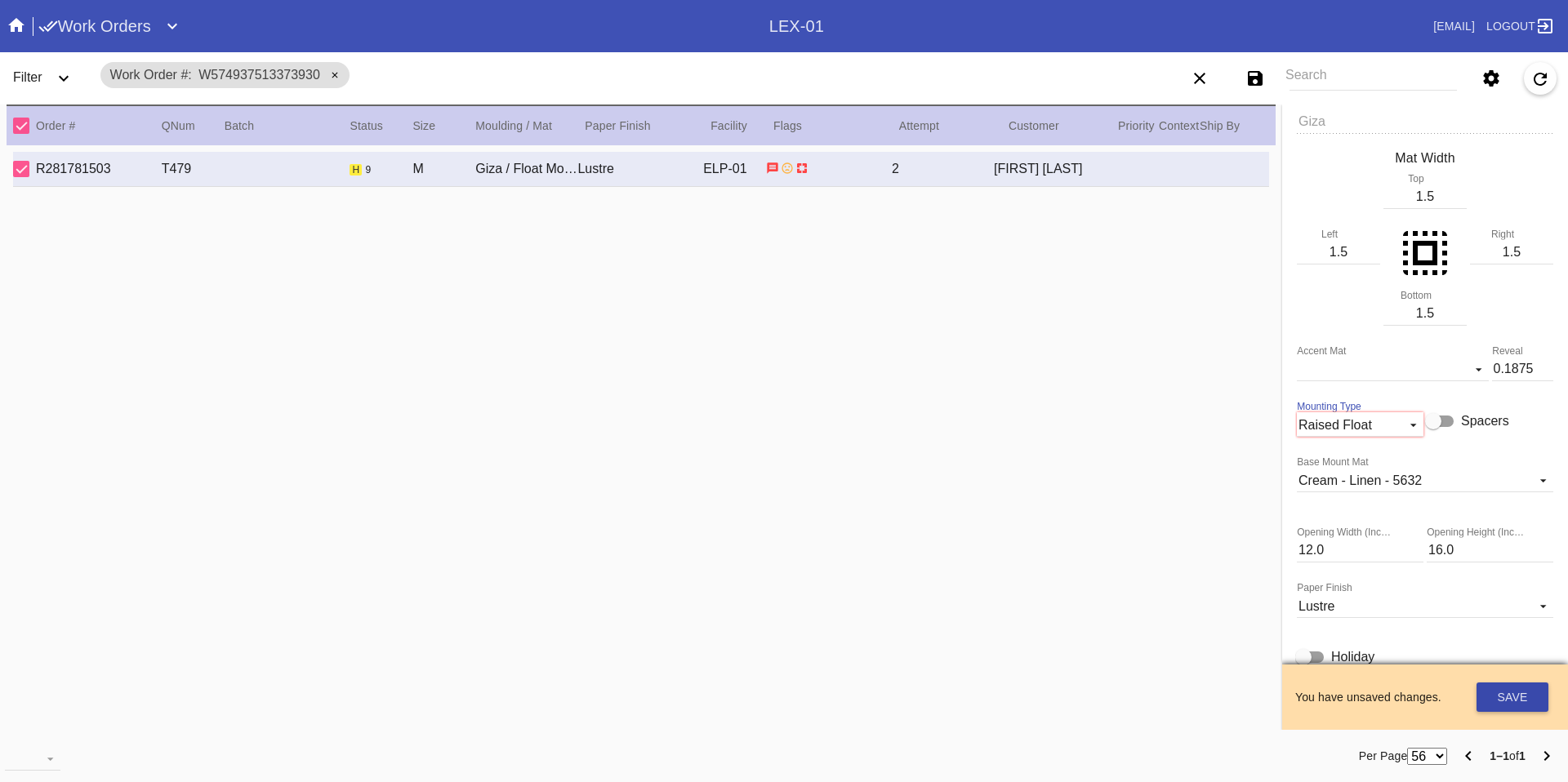 click on "Save" at bounding box center [1512, 697] 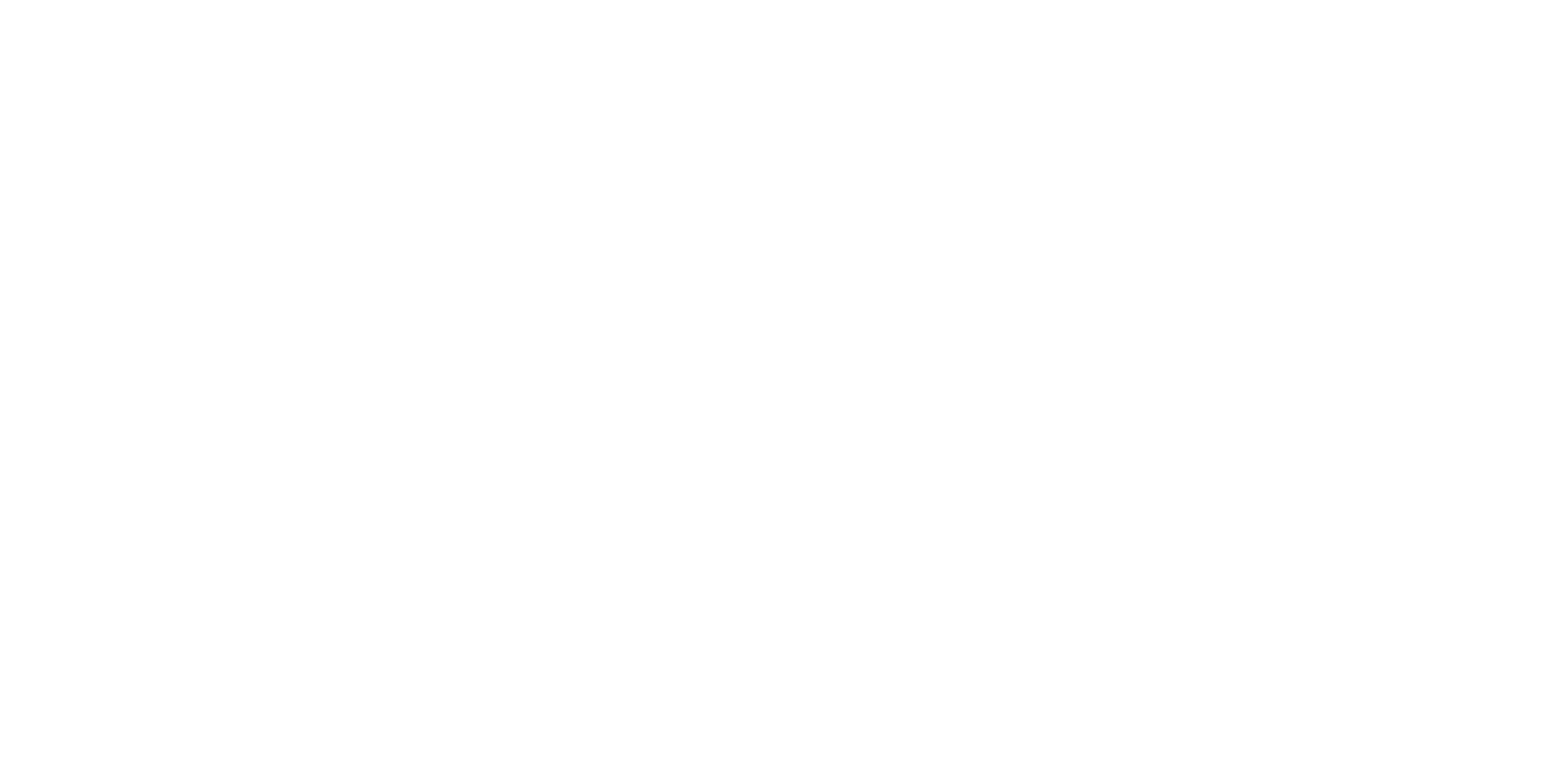 scroll, scrollTop: 0, scrollLeft: 0, axis: both 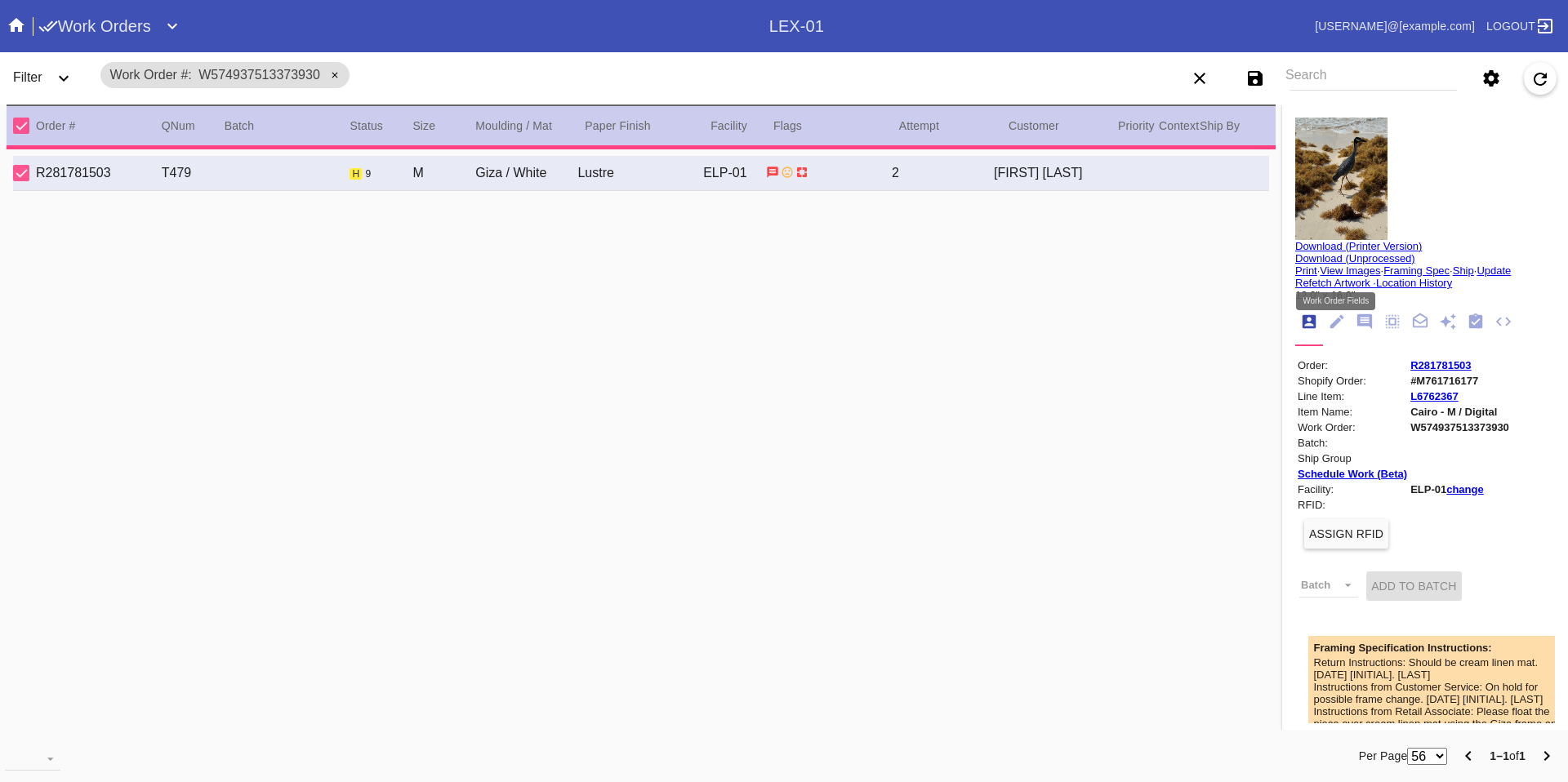 click at bounding box center [1336, 322] 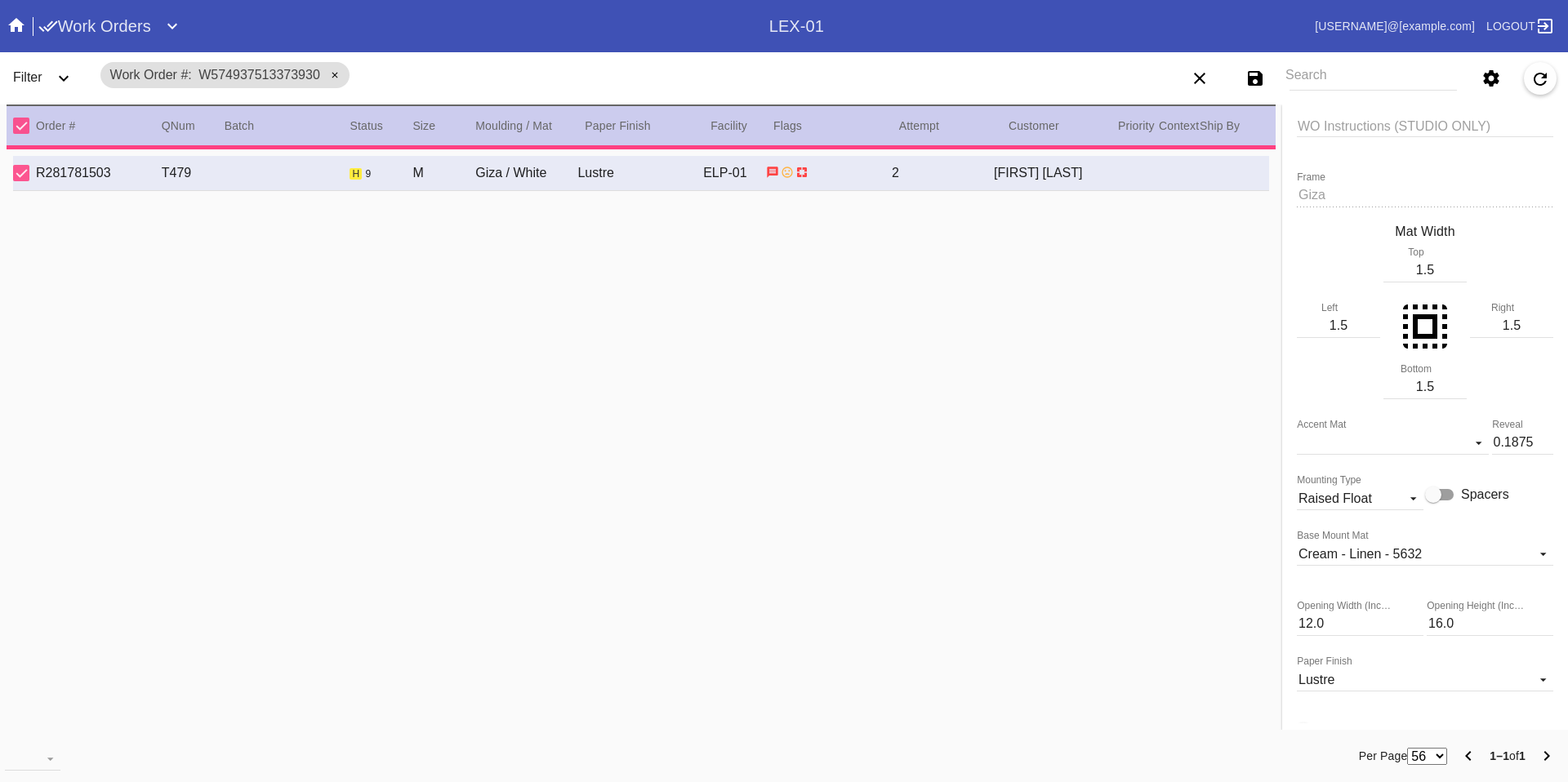 scroll, scrollTop: 0, scrollLeft: 0, axis: both 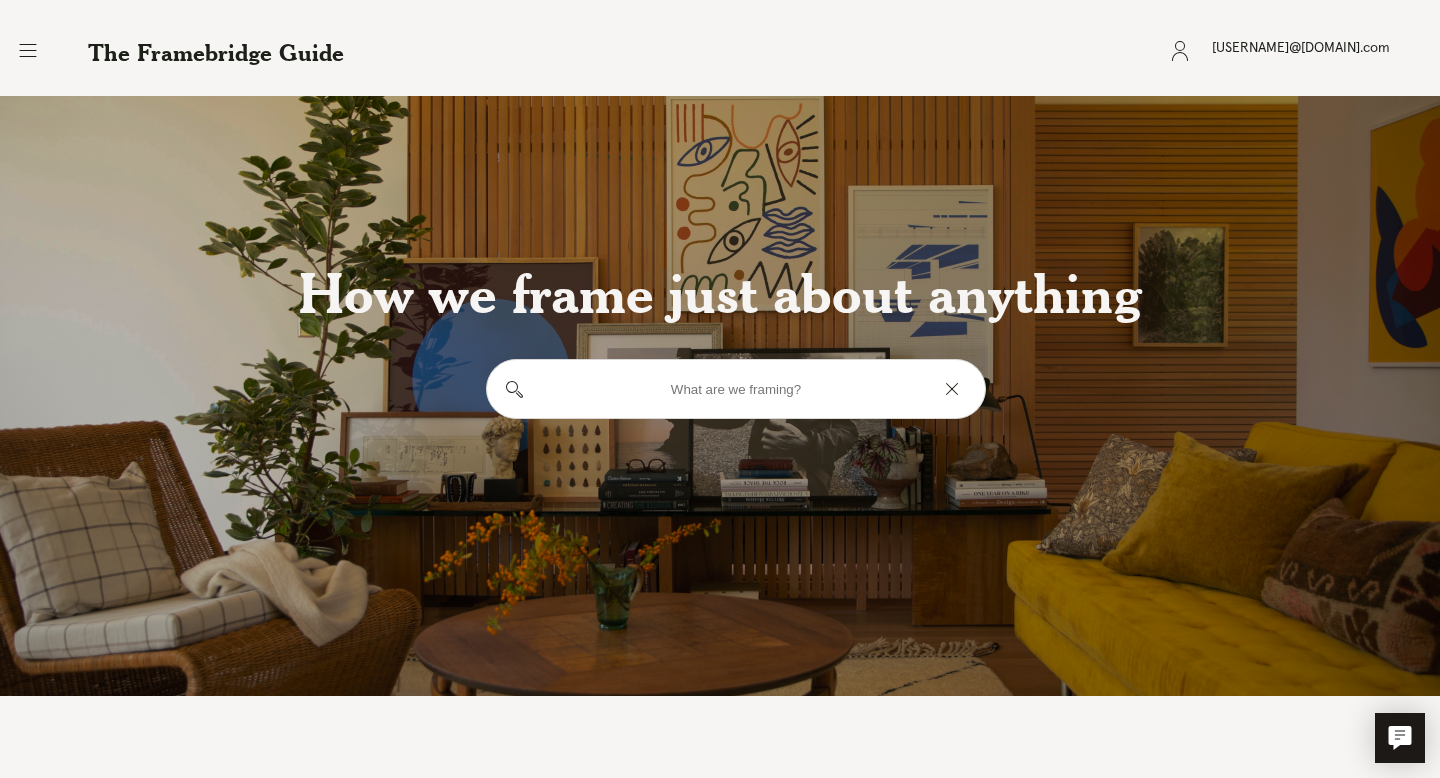 click on "Menu
.a {
fill: #1d2019;
}" at bounding box center (28, 58) 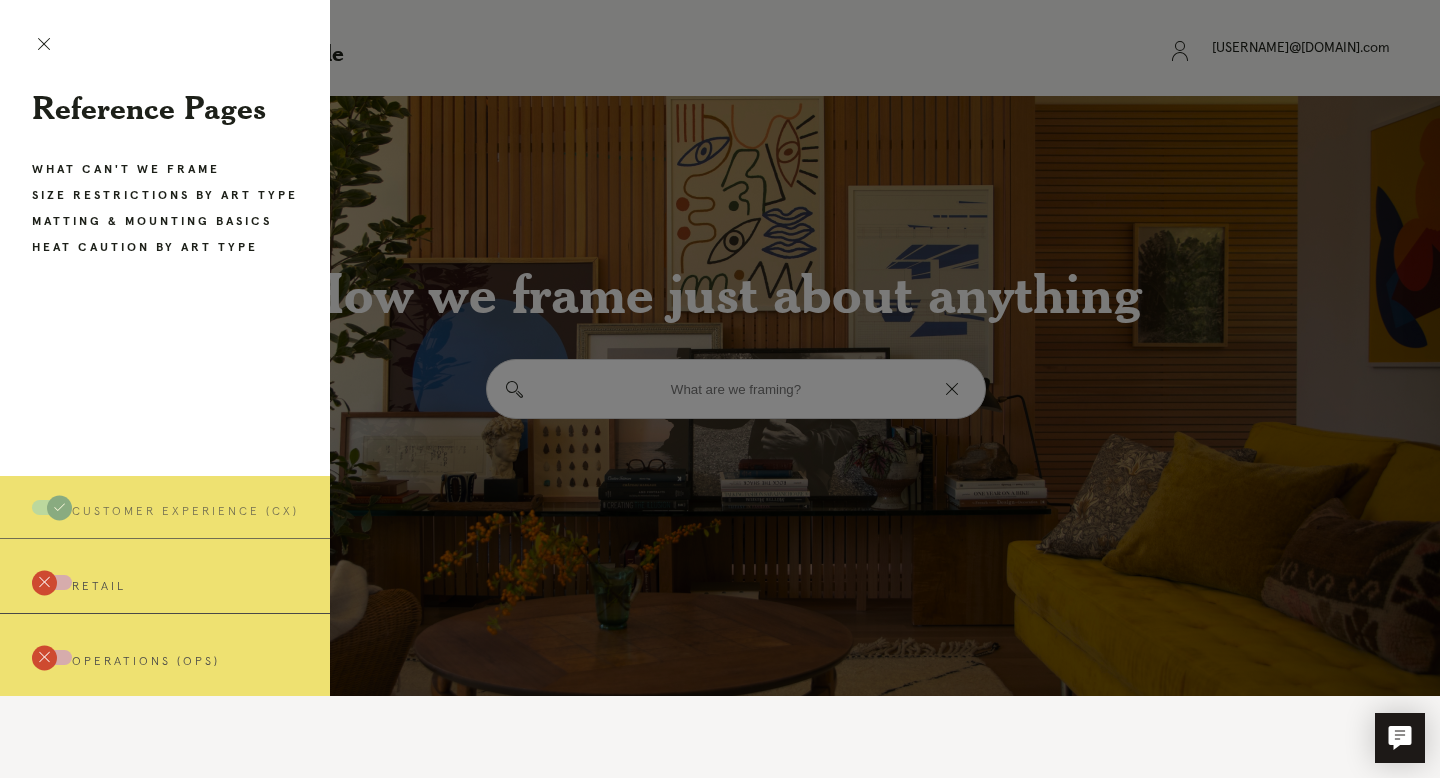 click on "Size Restrictions by Art Type" at bounding box center [165, 196] 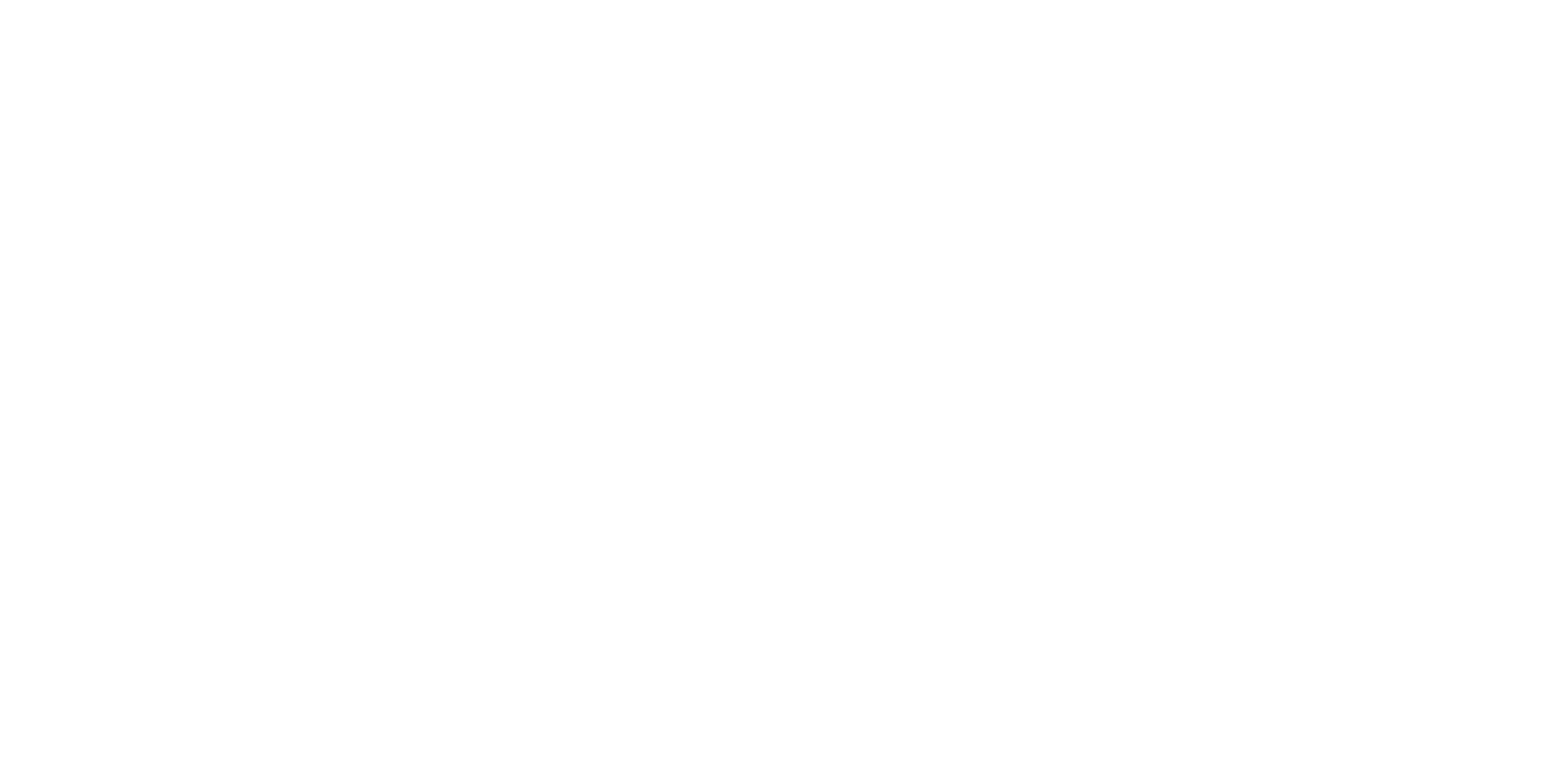 scroll, scrollTop: 0, scrollLeft: 0, axis: both 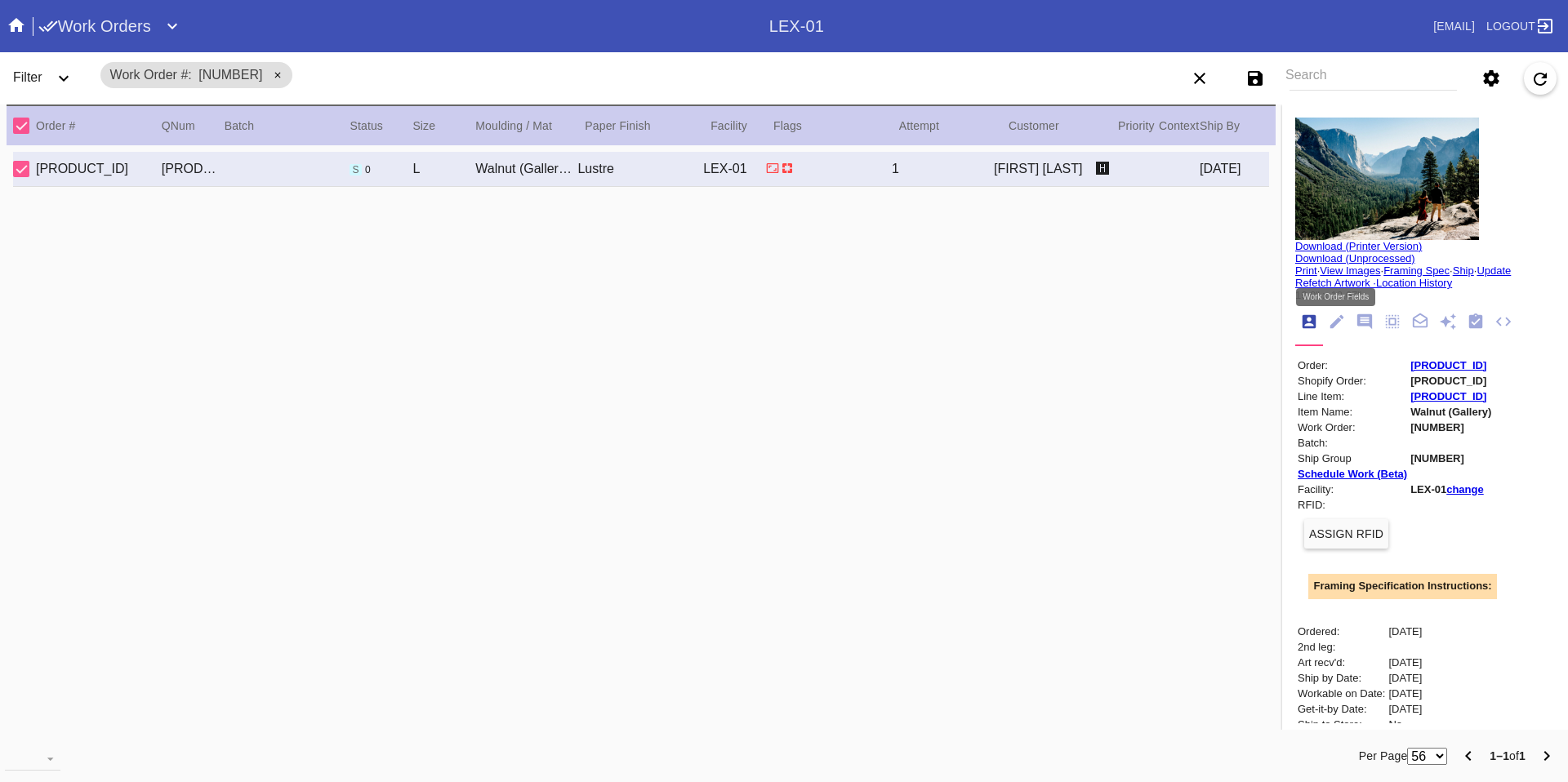 click at bounding box center (1337, 322) 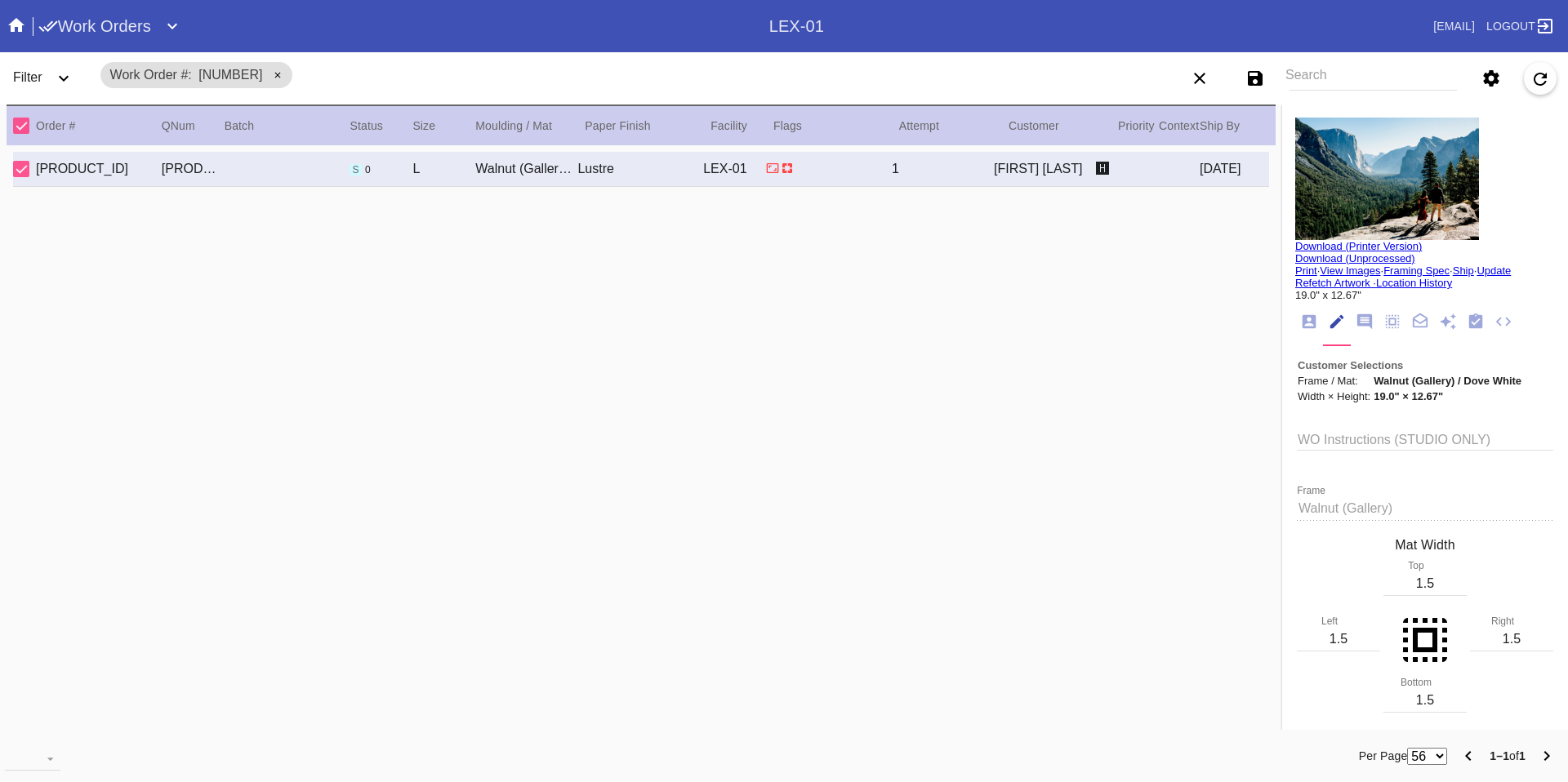 click at bounding box center (1392, 321) 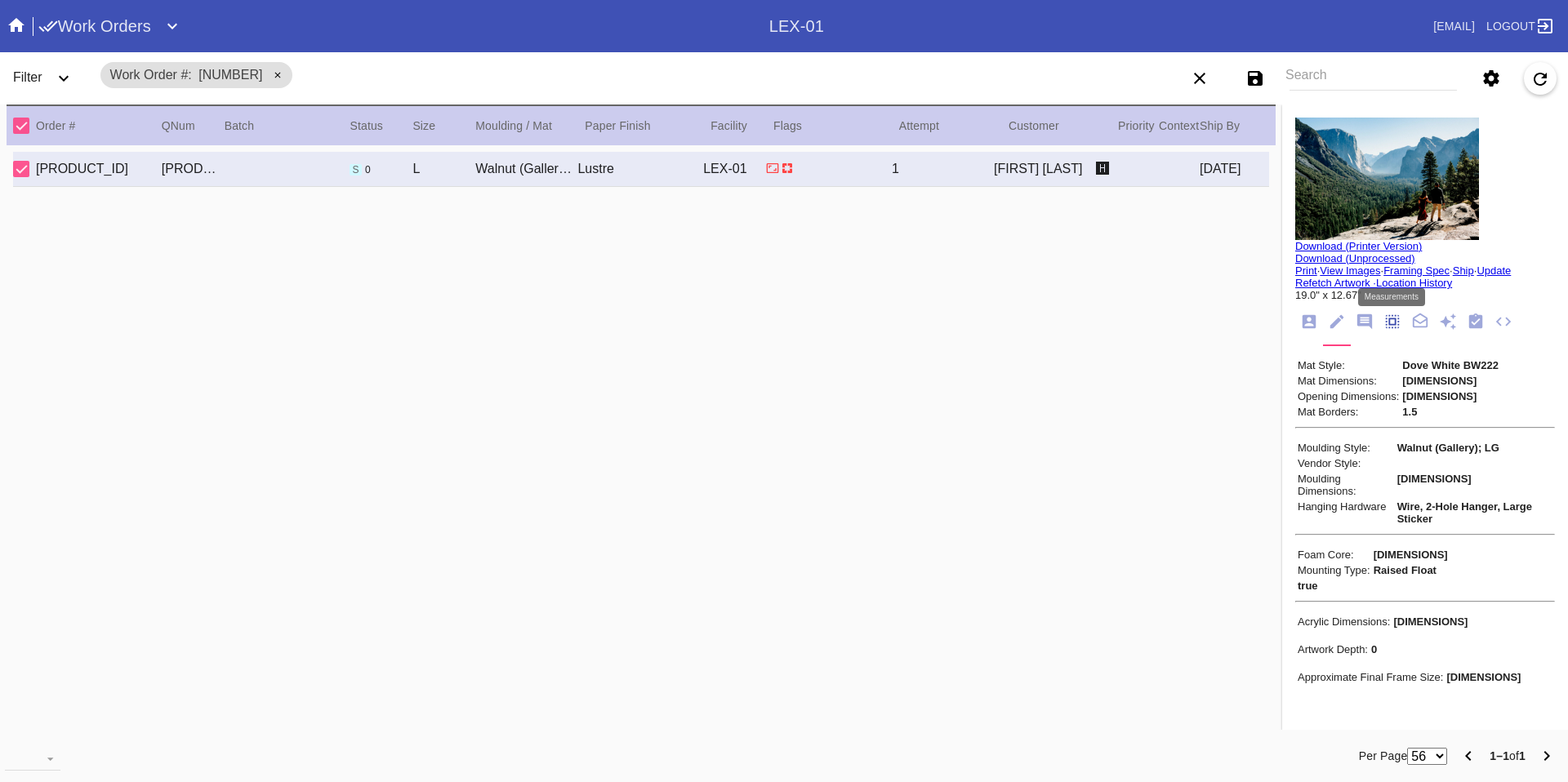 scroll, scrollTop: 140, scrollLeft: 0, axis: vertical 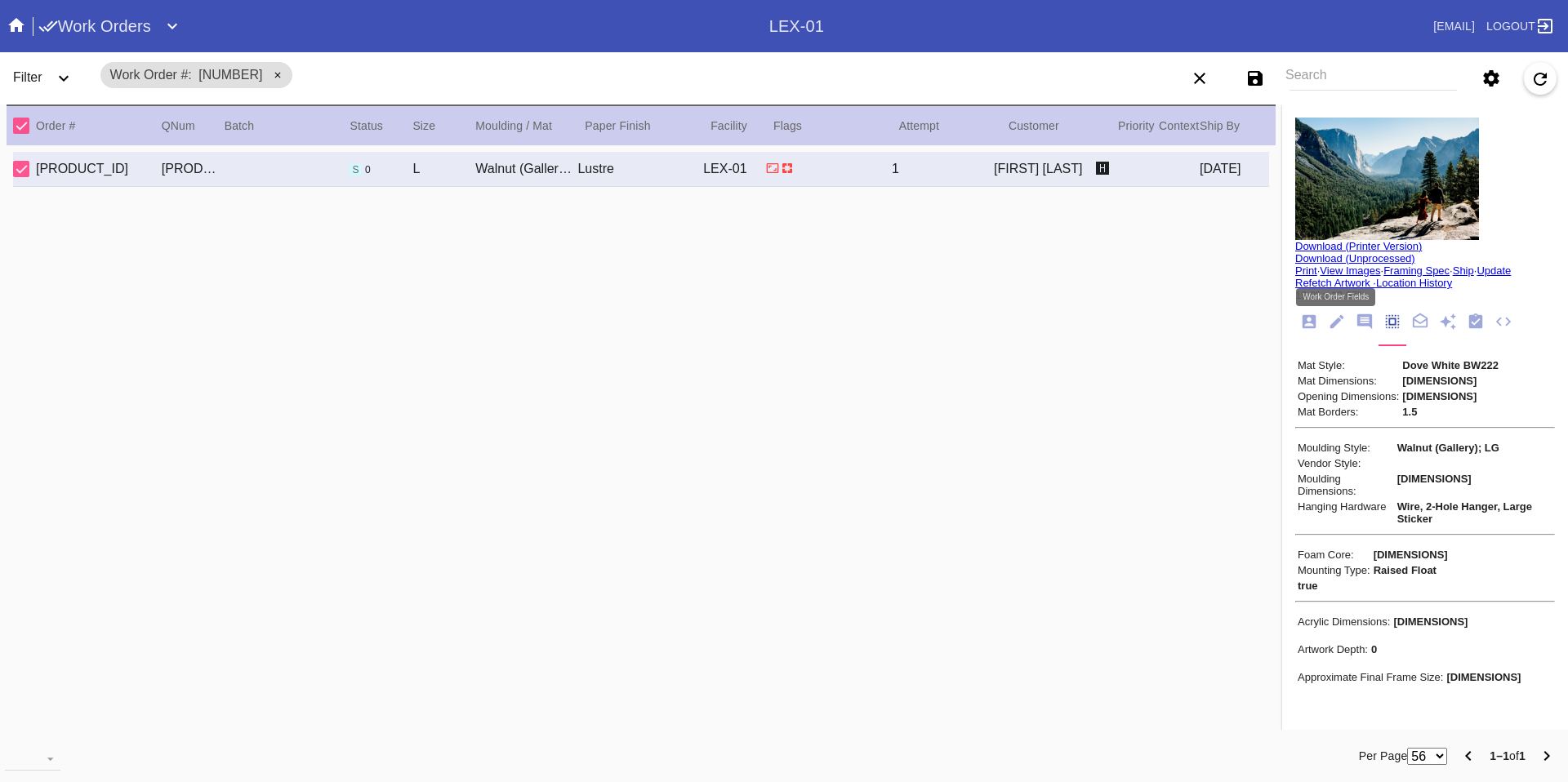 click at bounding box center (1337, 322) 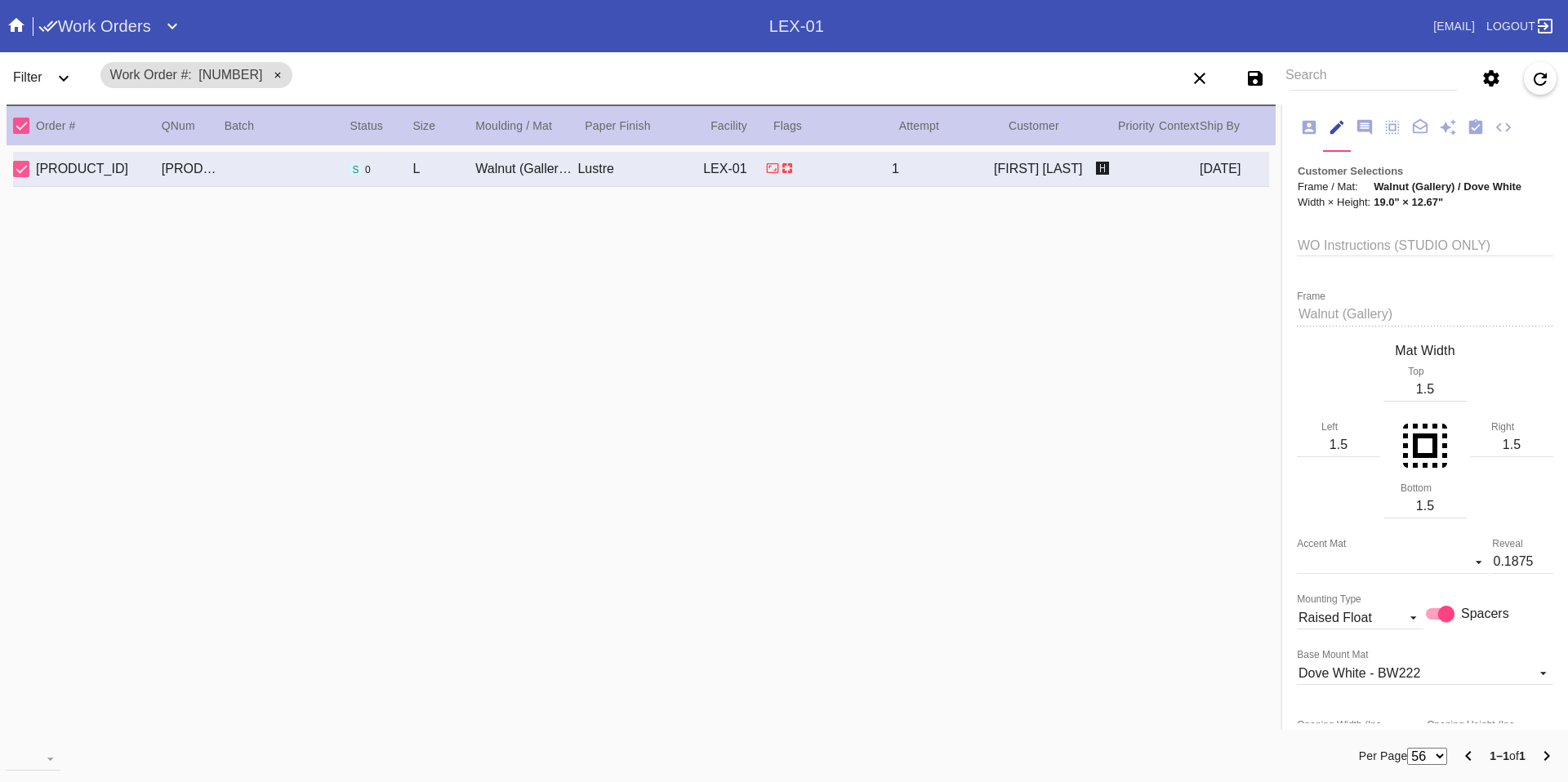 scroll, scrollTop: 0, scrollLeft: 0, axis: both 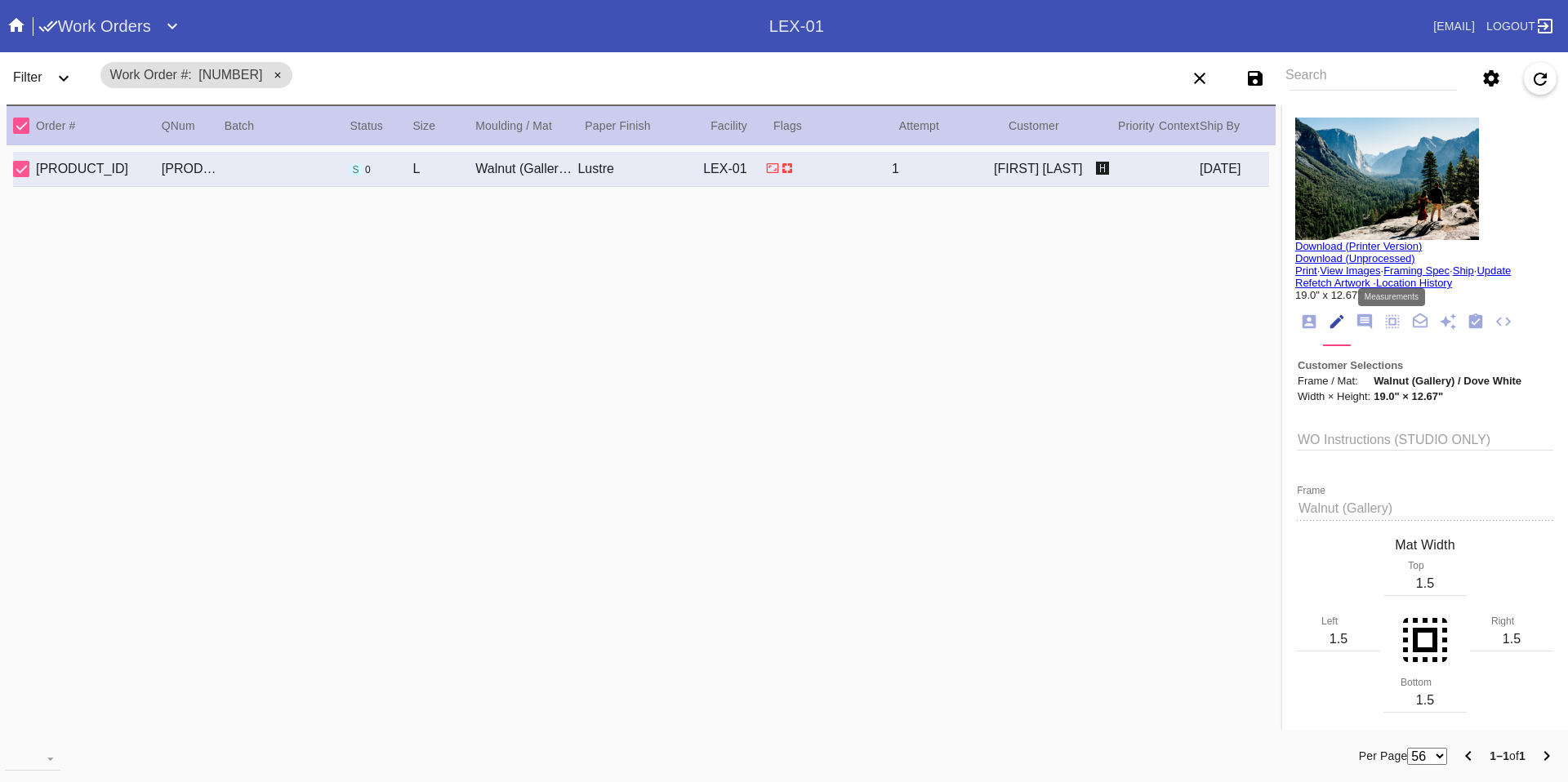 click at bounding box center [1392, 322] 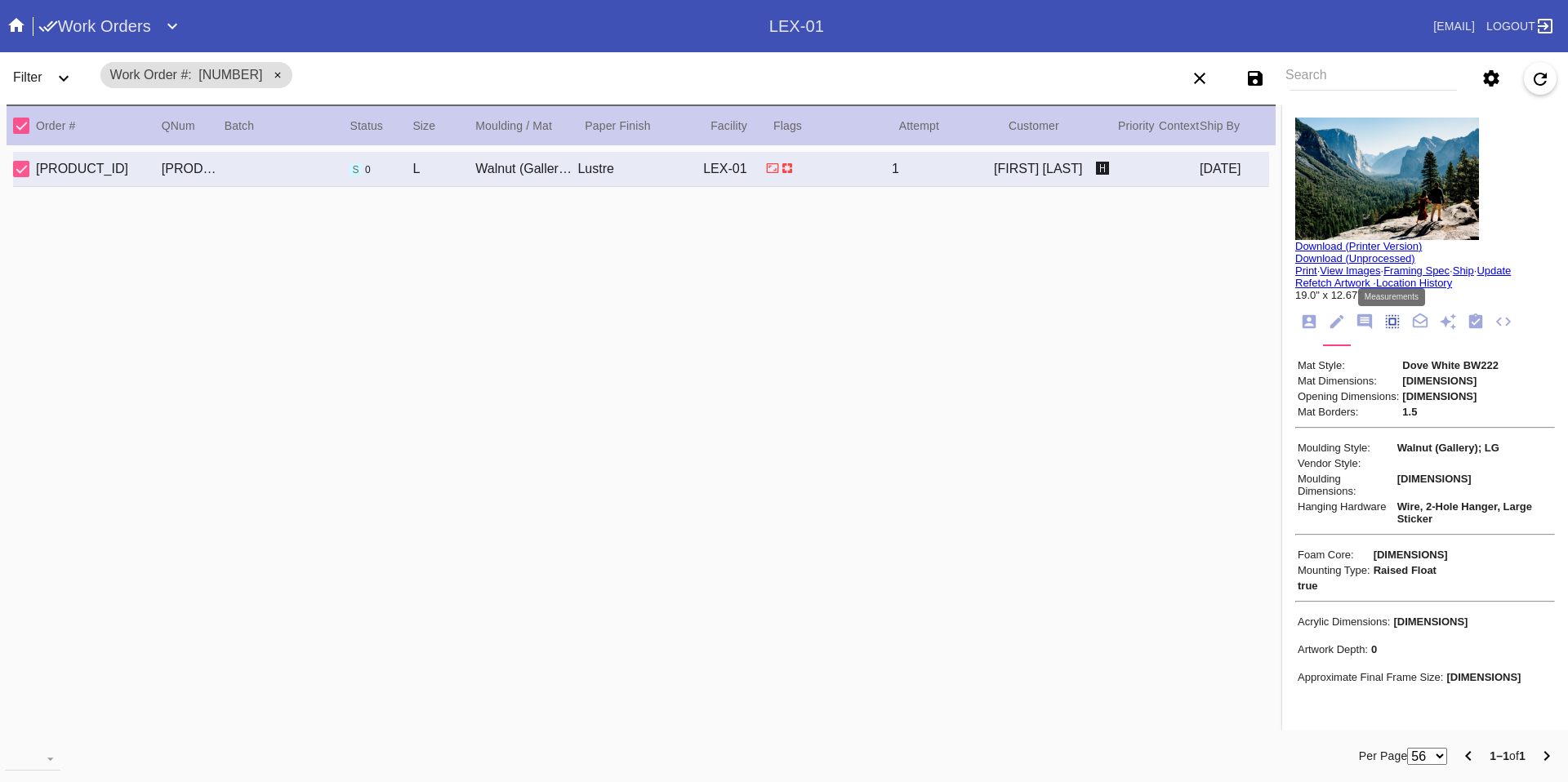scroll, scrollTop: 140, scrollLeft: 0, axis: vertical 